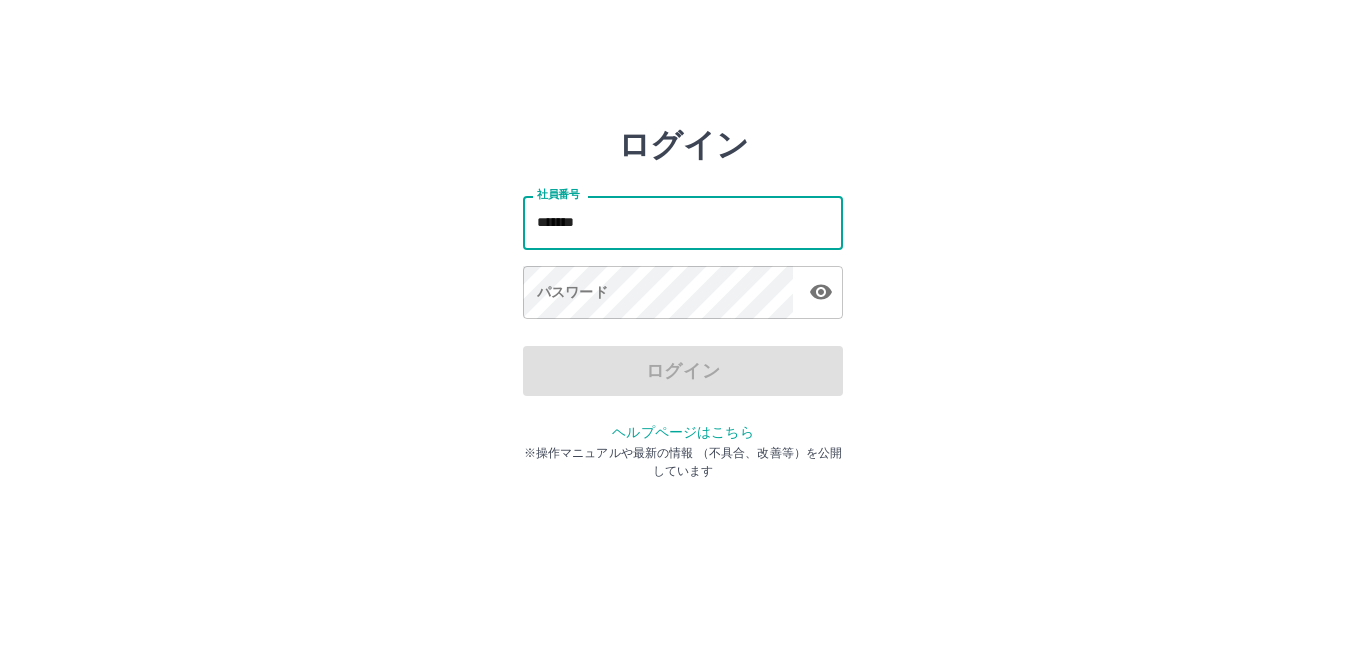 scroll, scrollTop: 0, scrollLeft: 0, axis: both 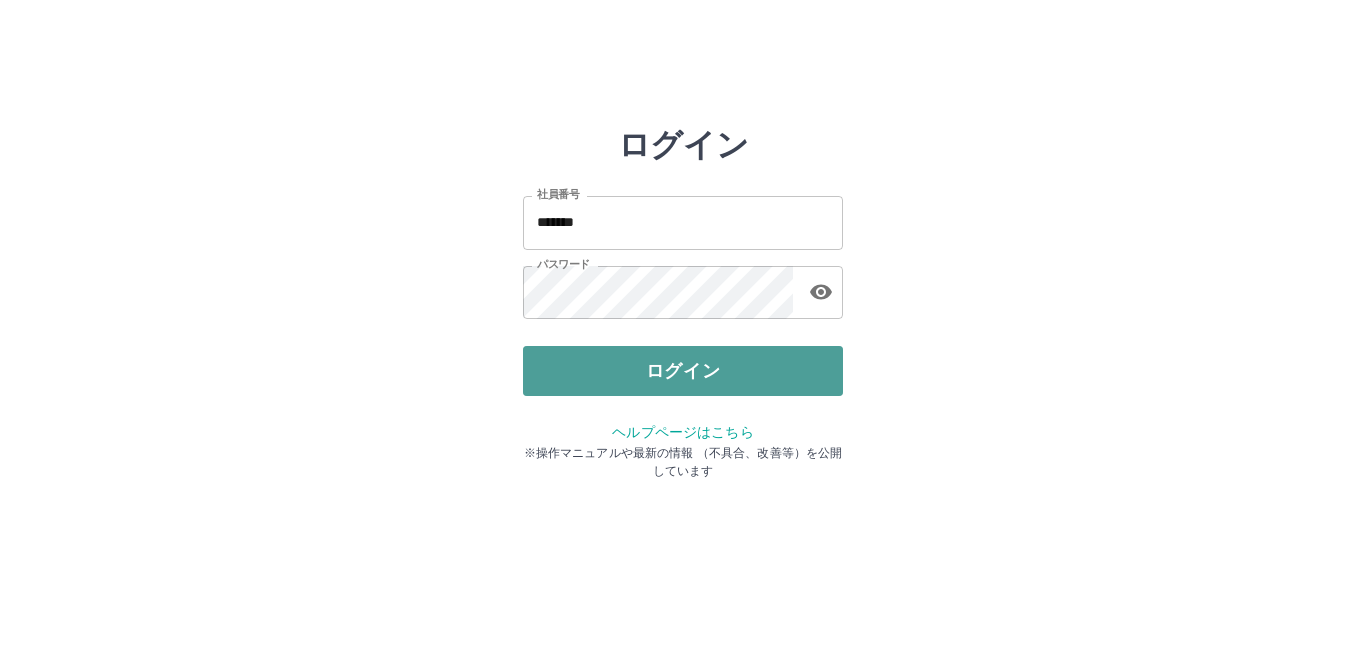 click on "ログイン" at bounding box center (683, 371) 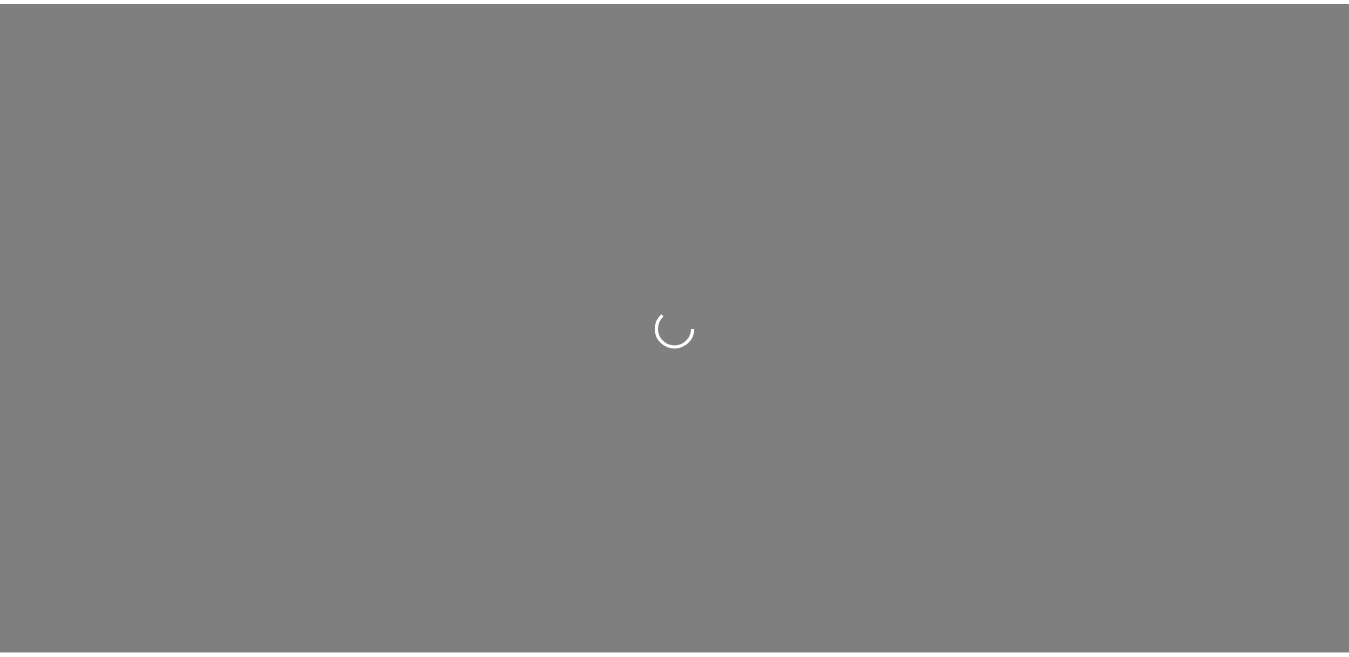 scroll, scrollTop: 0, scrollLeft: 0, axis: both 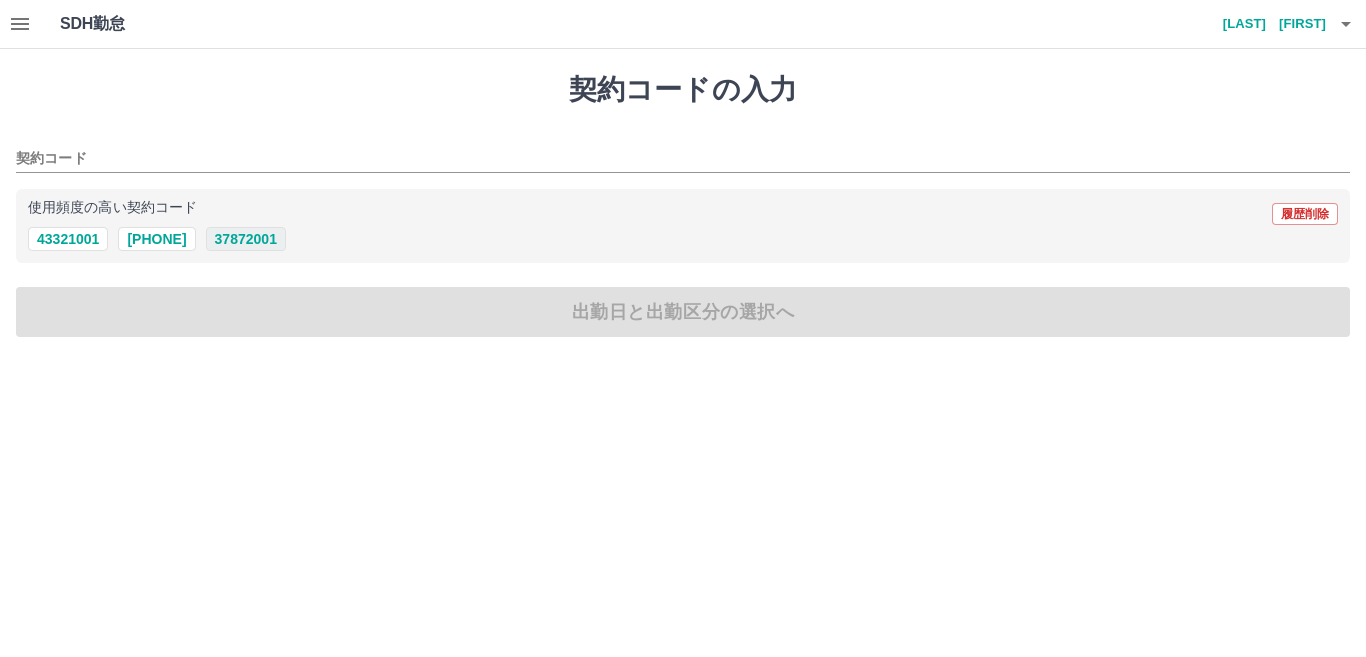 click on "37872001" at bounding box center [246, 239] 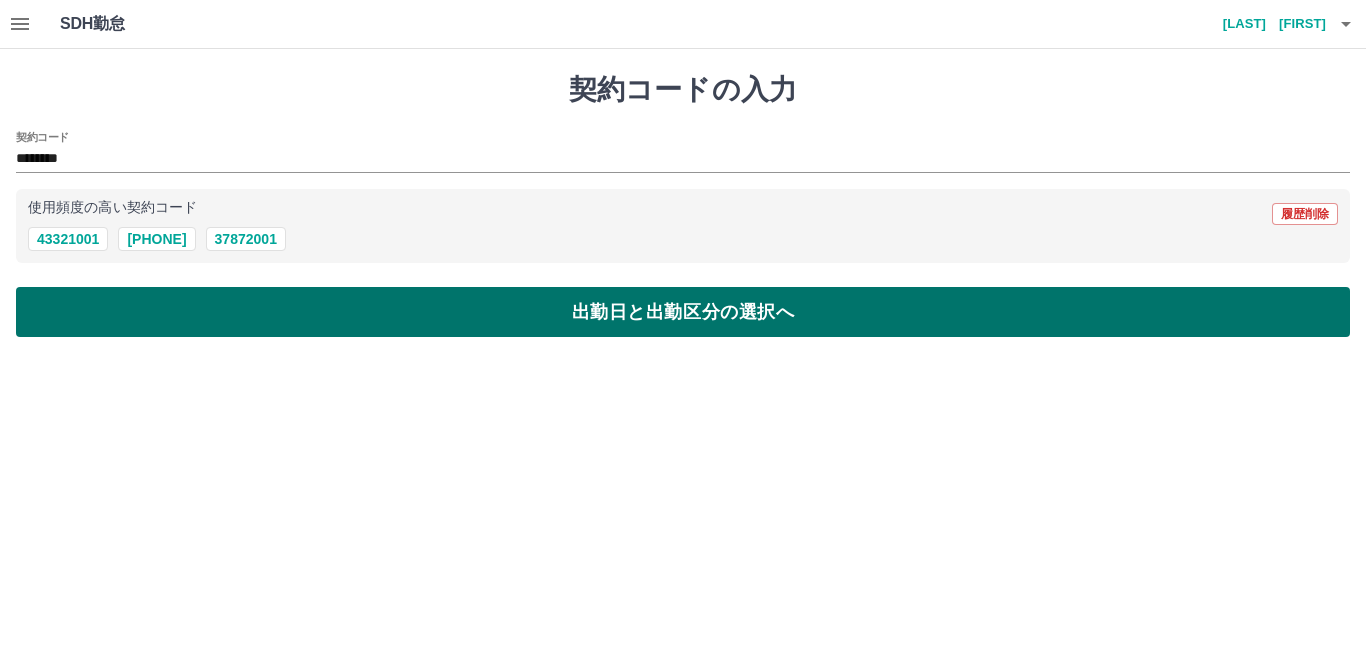 click on "出勤日と出勤区分の選択へ" at bounding box center (683, 312) 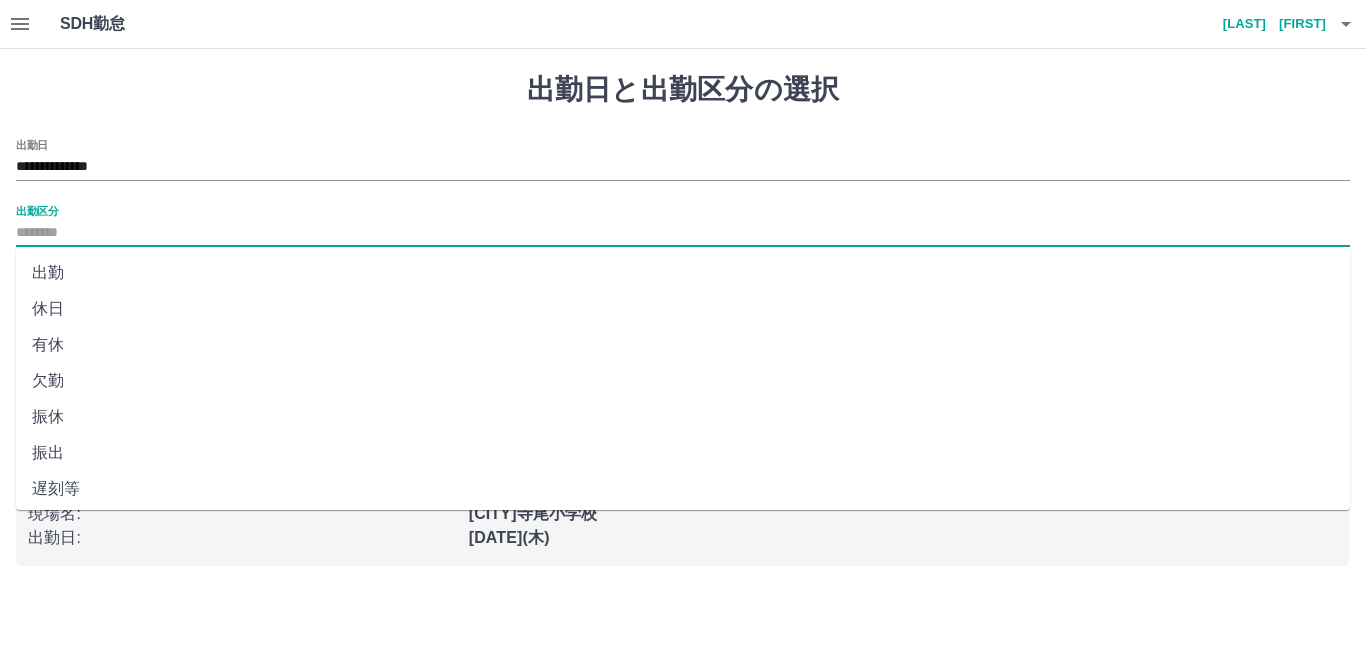 click on "出勤区分" at bounding box center [683, 233] 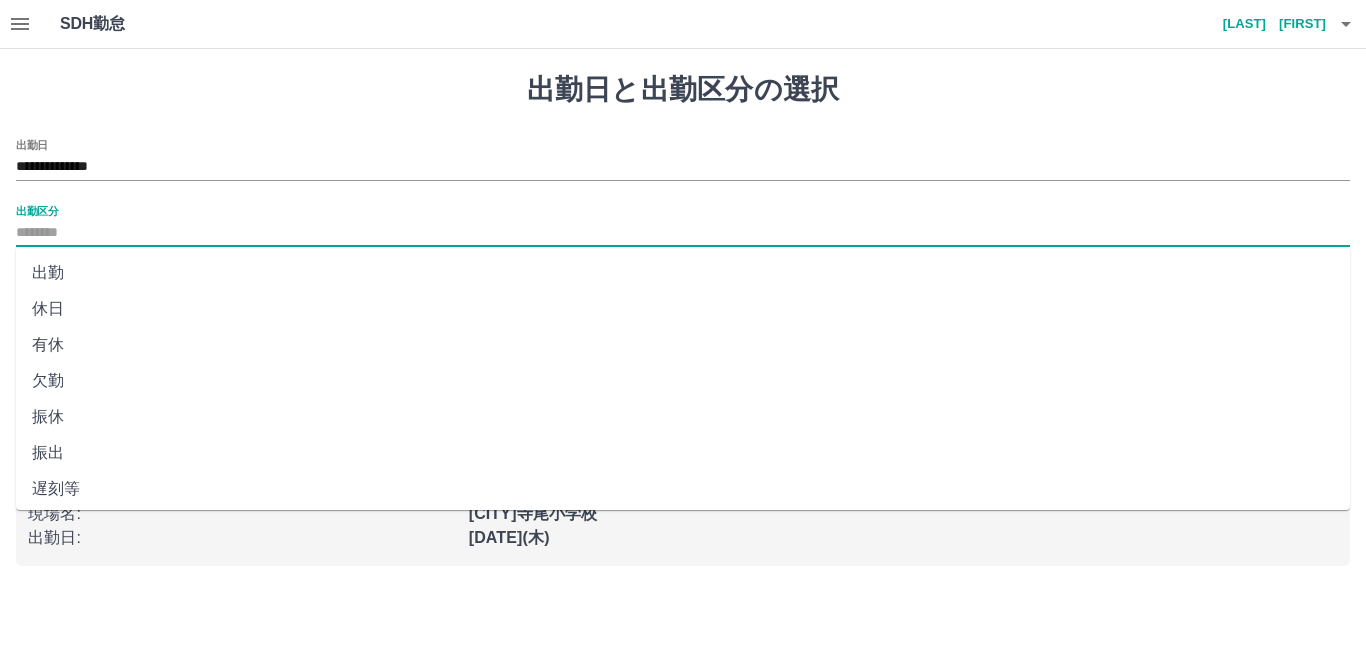 click on "出勤" at bounding box center [683, 273] 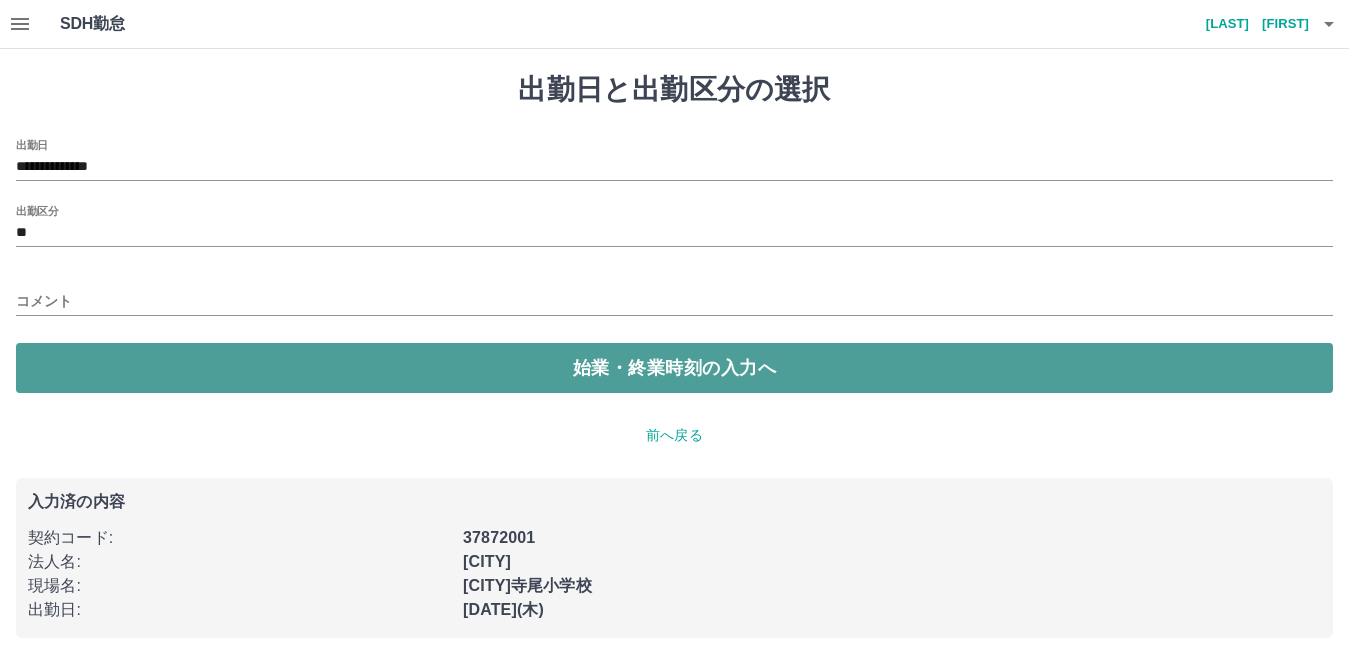 click on "始業・終業時刻の入力へ" at bounding box center [674, 368] 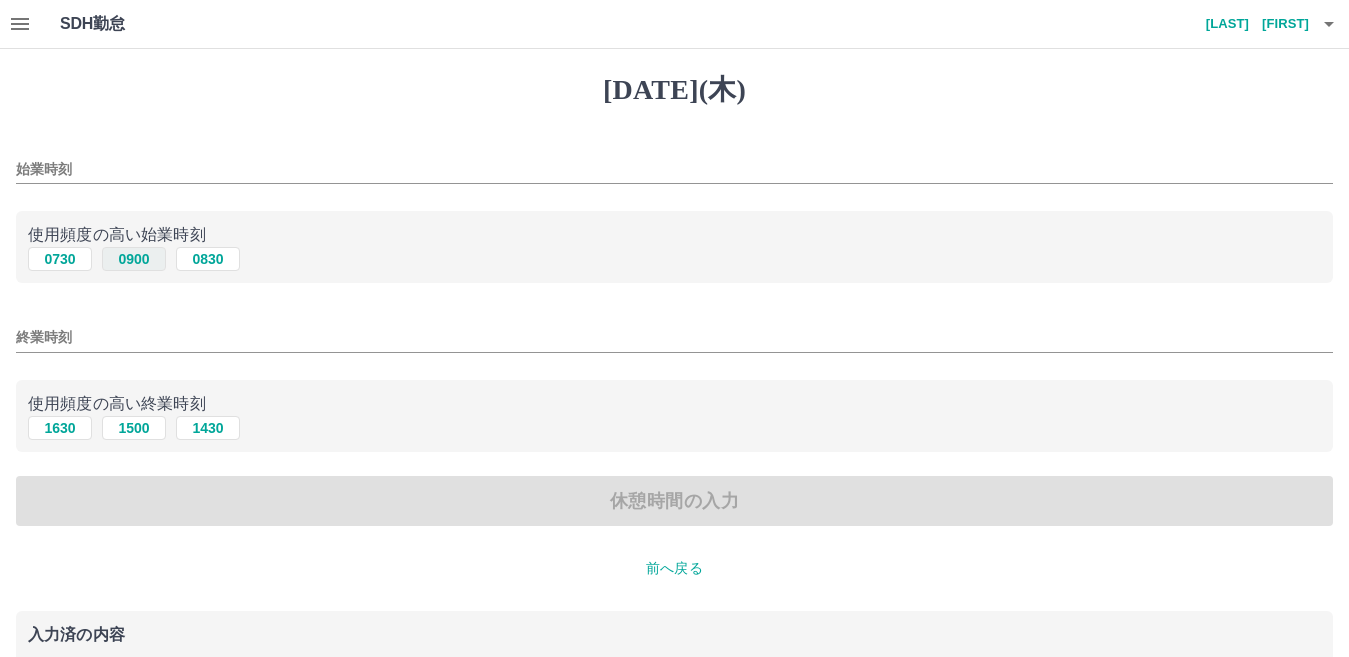 click on "0900" at bounding box center (134, 259) 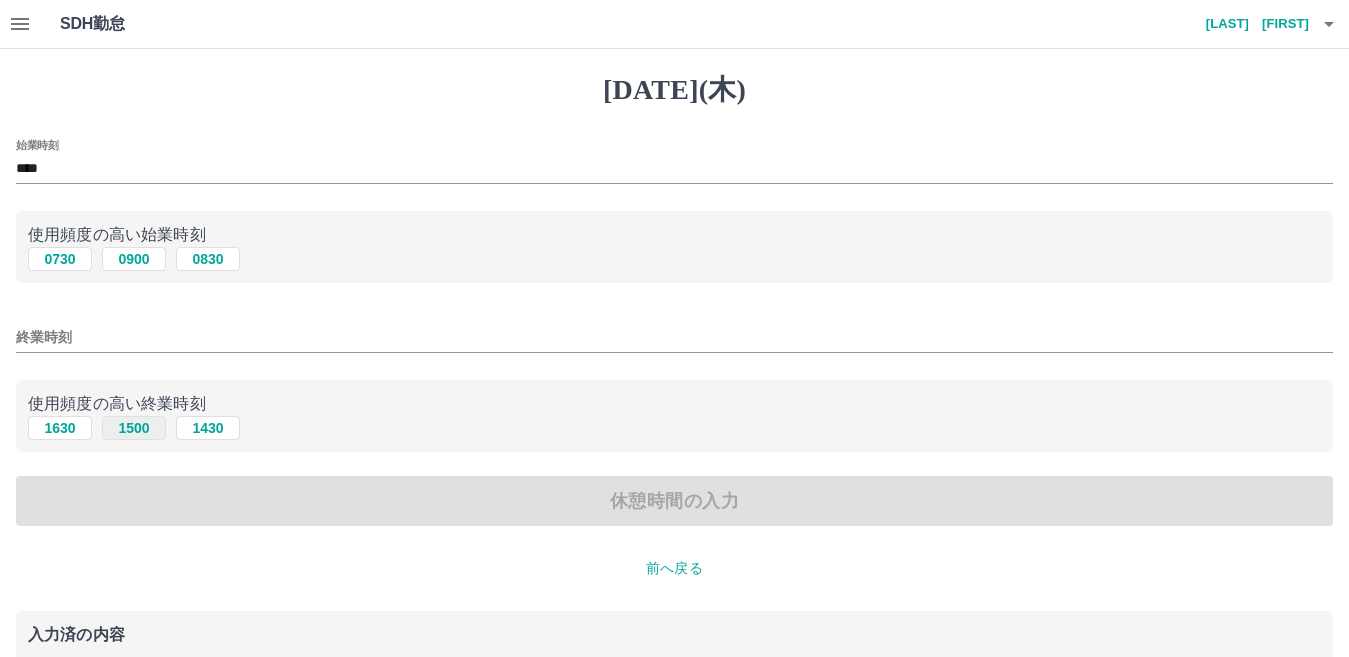 click on "1500" at bounding box center [134, 259] 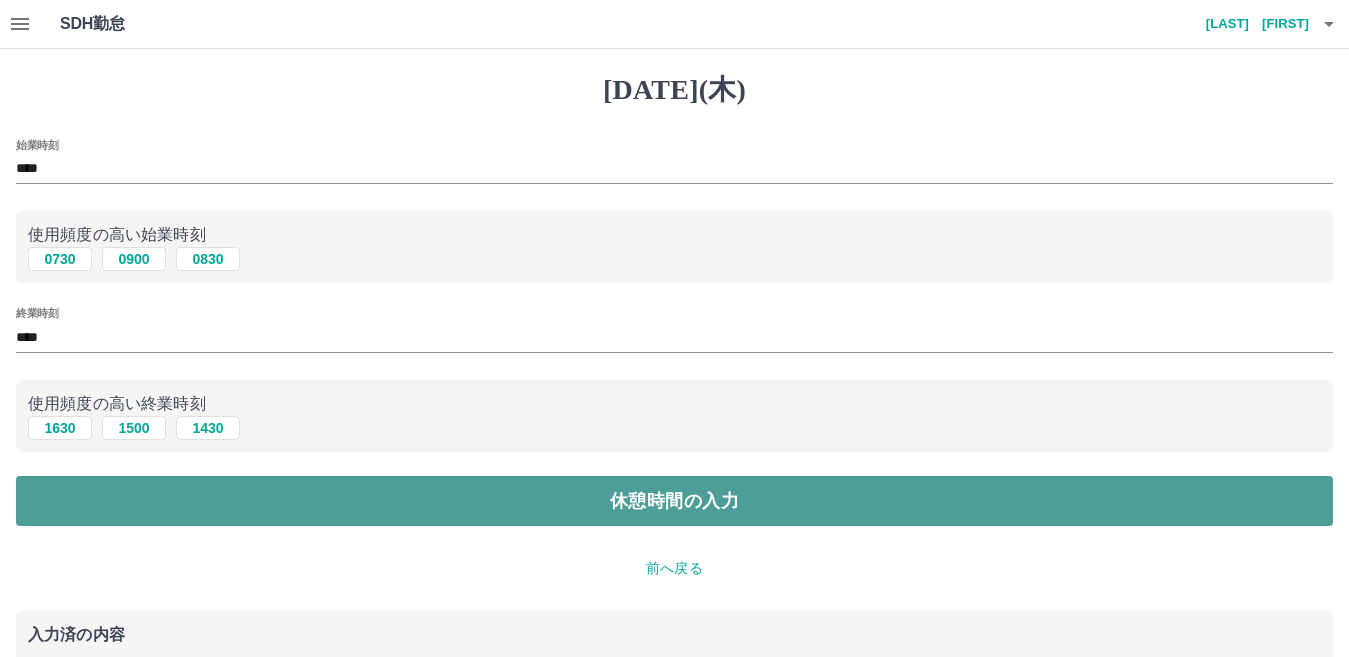 click on "休憩時間の入力" at bounding box center [674, 501] 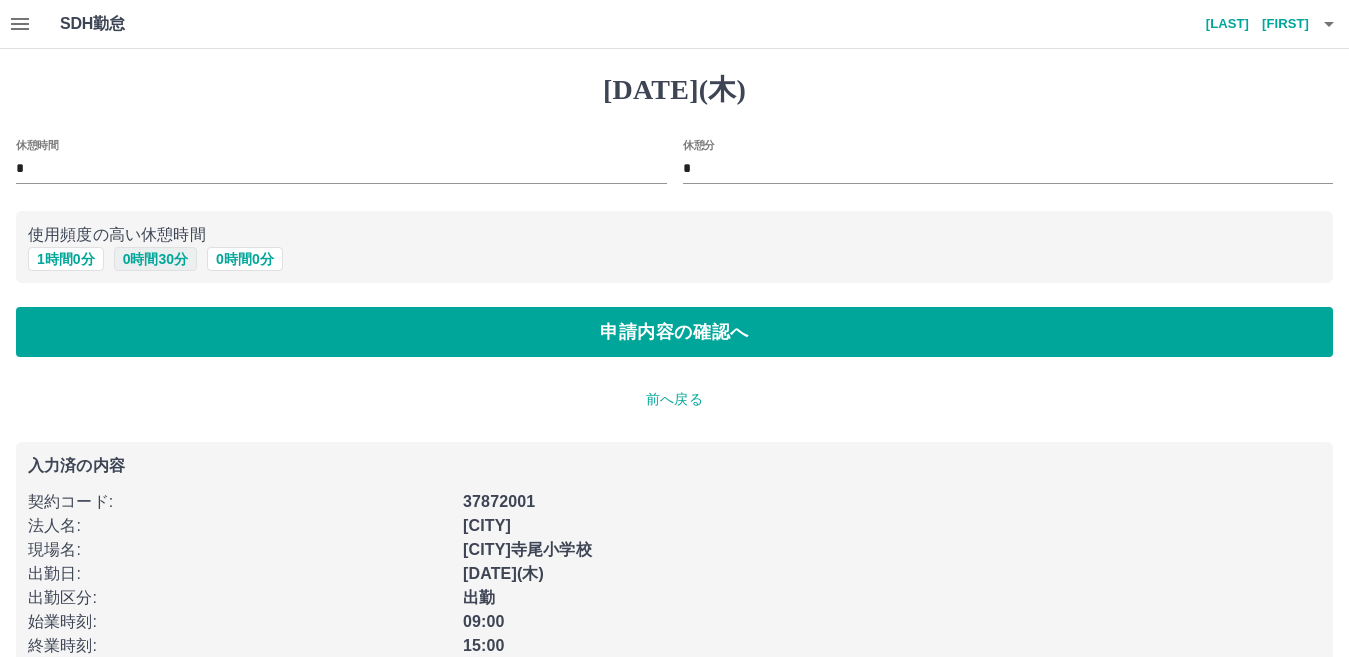 click on "0 時間 30 分" at bounding box center [155, 259] 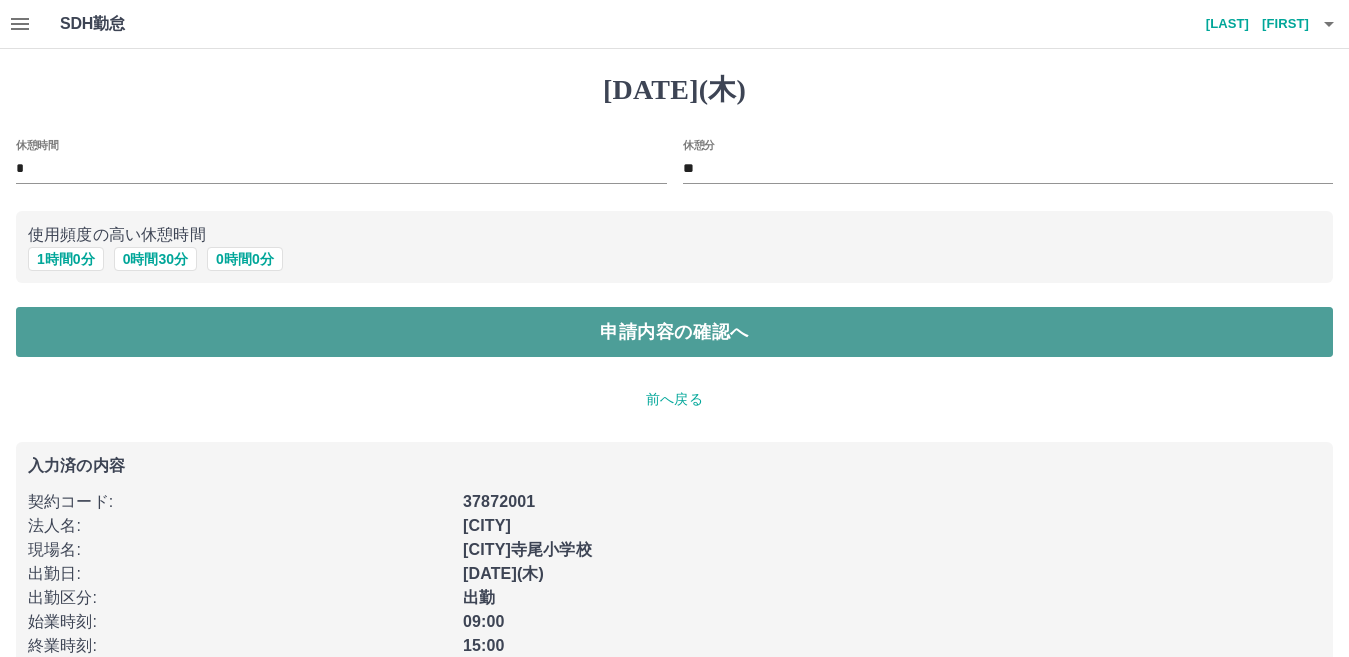 click on "申請内容の確認へ" at bounding box center [674, 332] 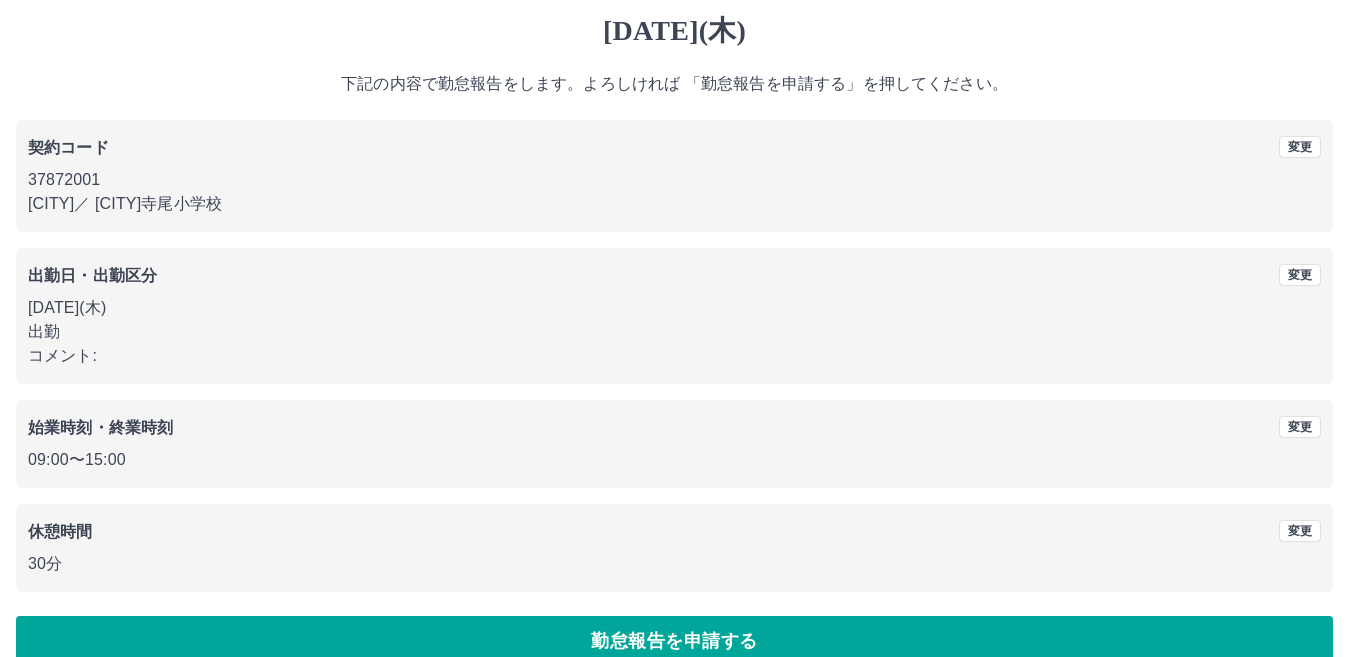scroll, scrollTop: 92, scrollLeft: 0, axis: vertical 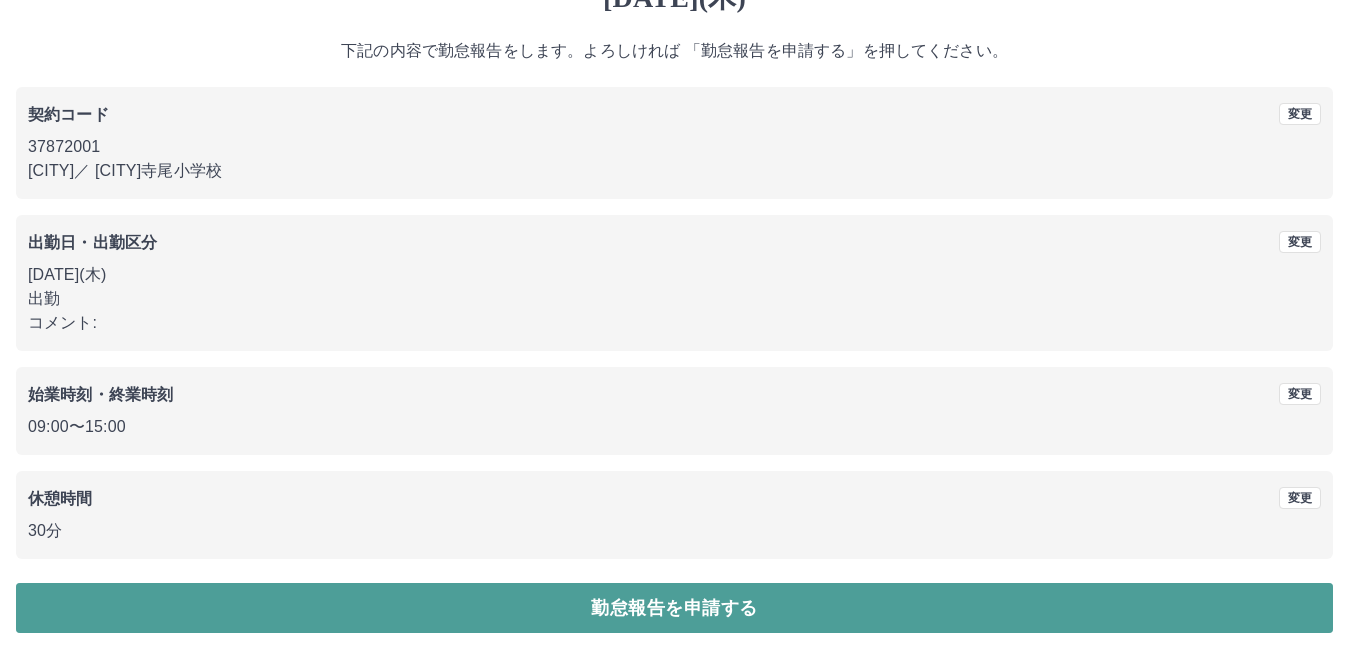 click on "勤怠報告を申請する" at bounding box center (674, 608) 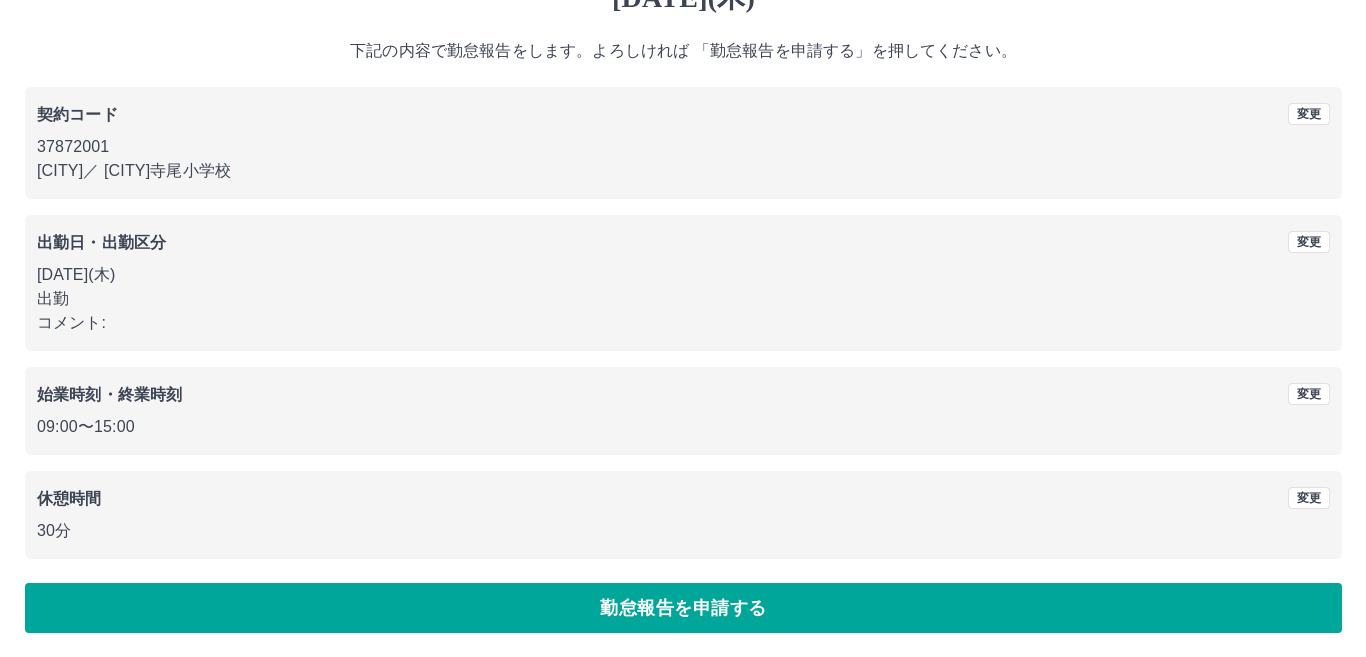 scroll, scrollTop: 0, scrollLeft: 0, axis: both 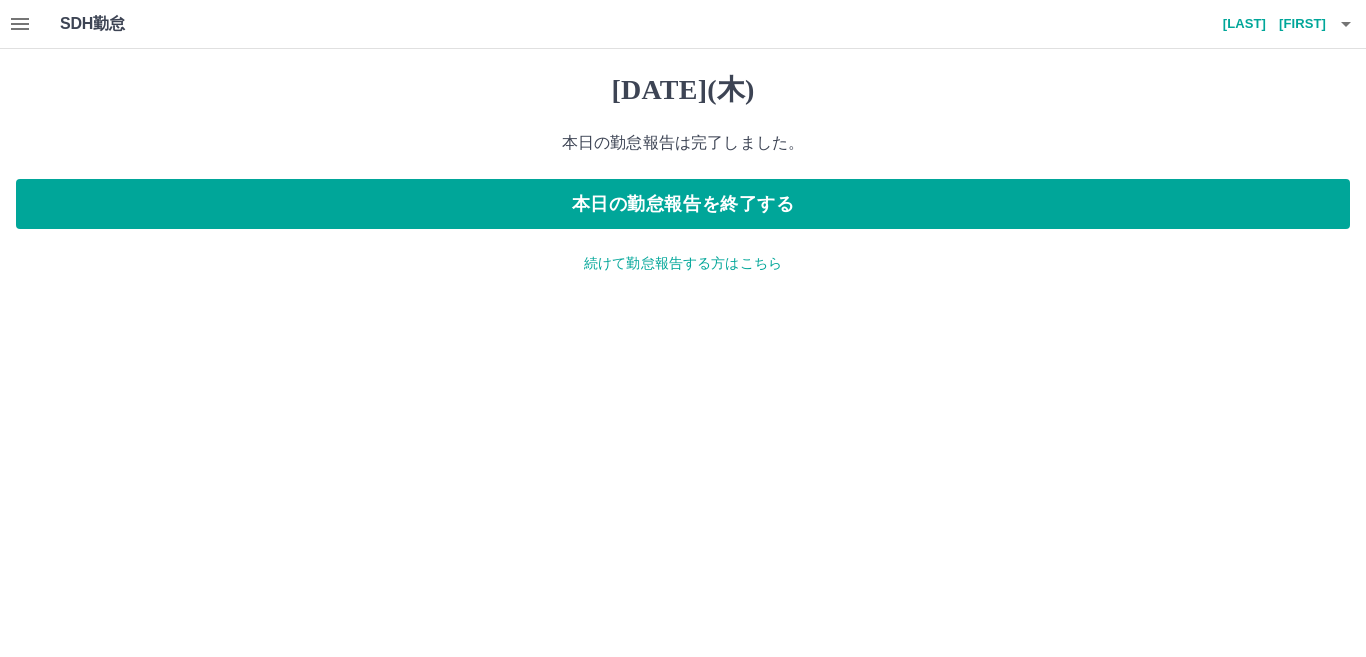 click on "続けて勤怠報告する方はこちら" at bounding box center [683, 263] 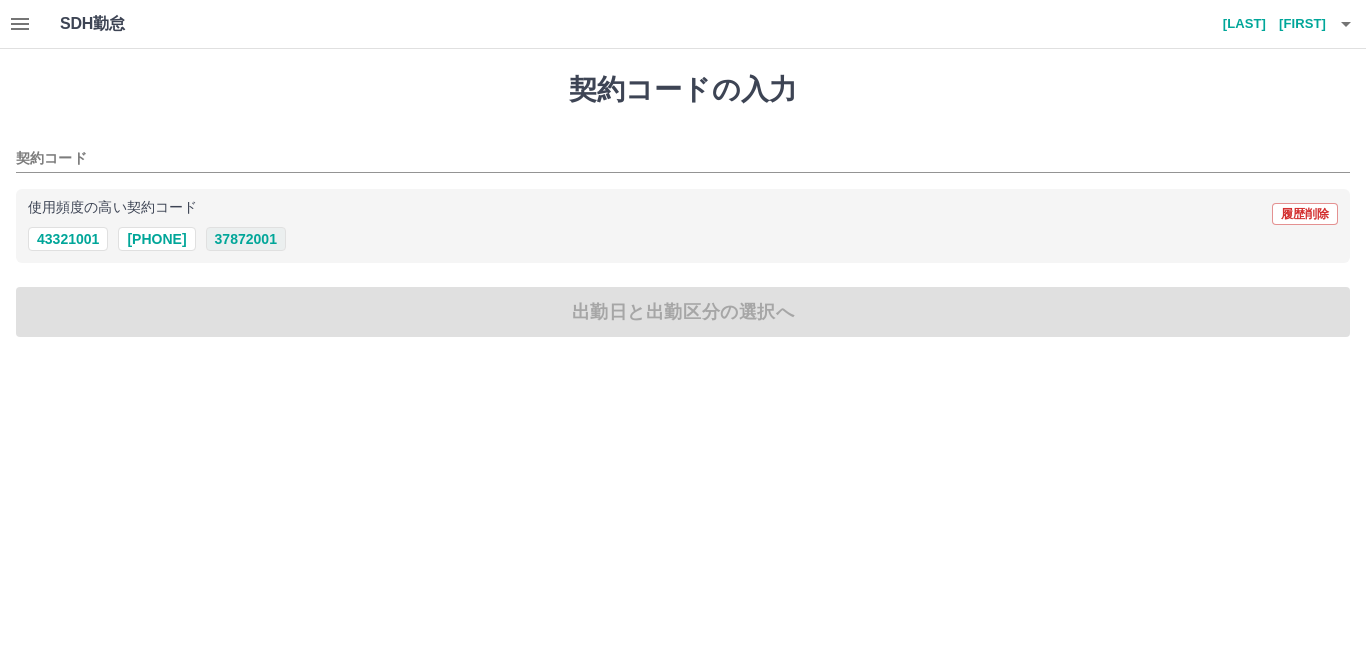click on "37872001" at bounding box center (246, 239) 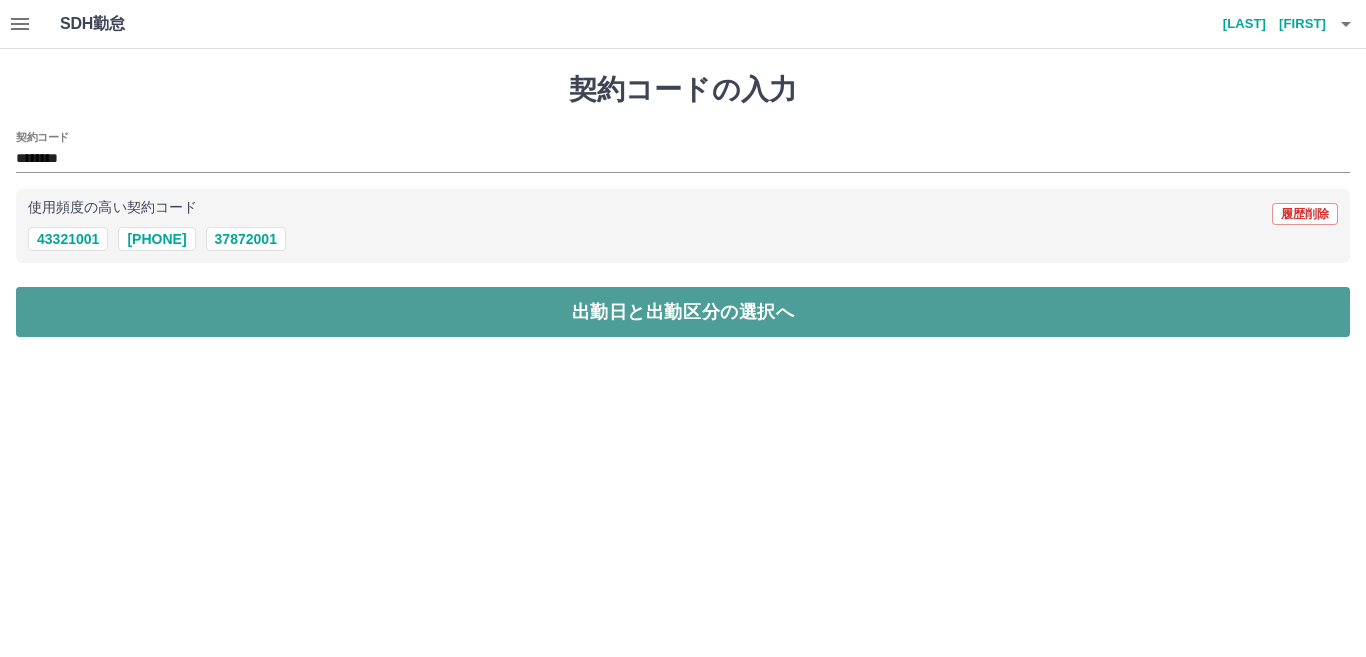 click on "出勤日と出勤区分の選択へ" at bounding box center [683, 312] 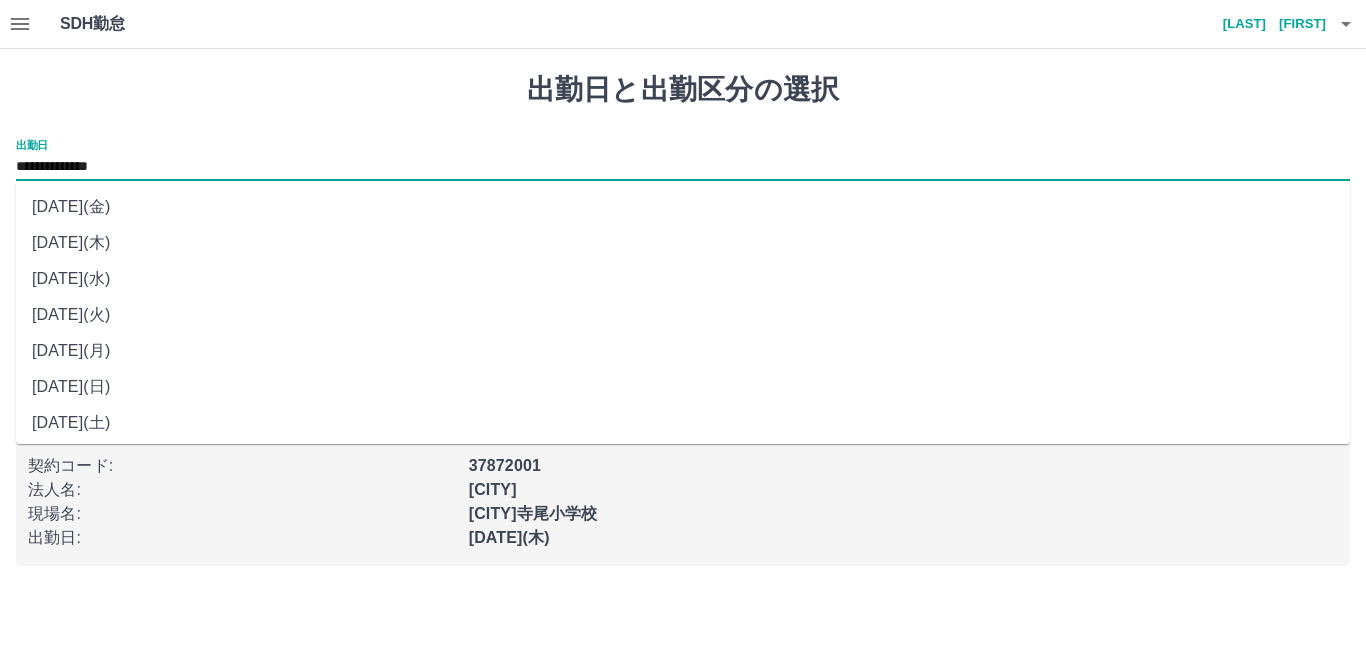 click on "**********" at bounding box center [683, 167] 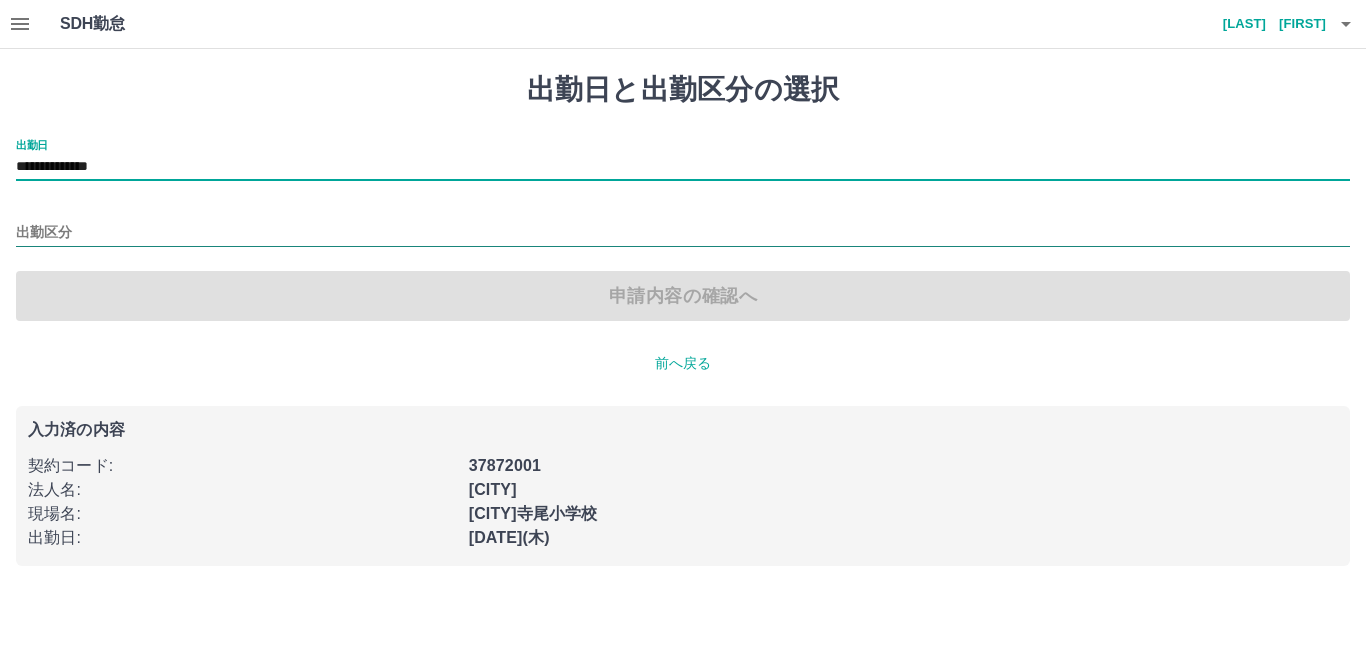 click on "出勤区分" at bounding box center (683, 233) 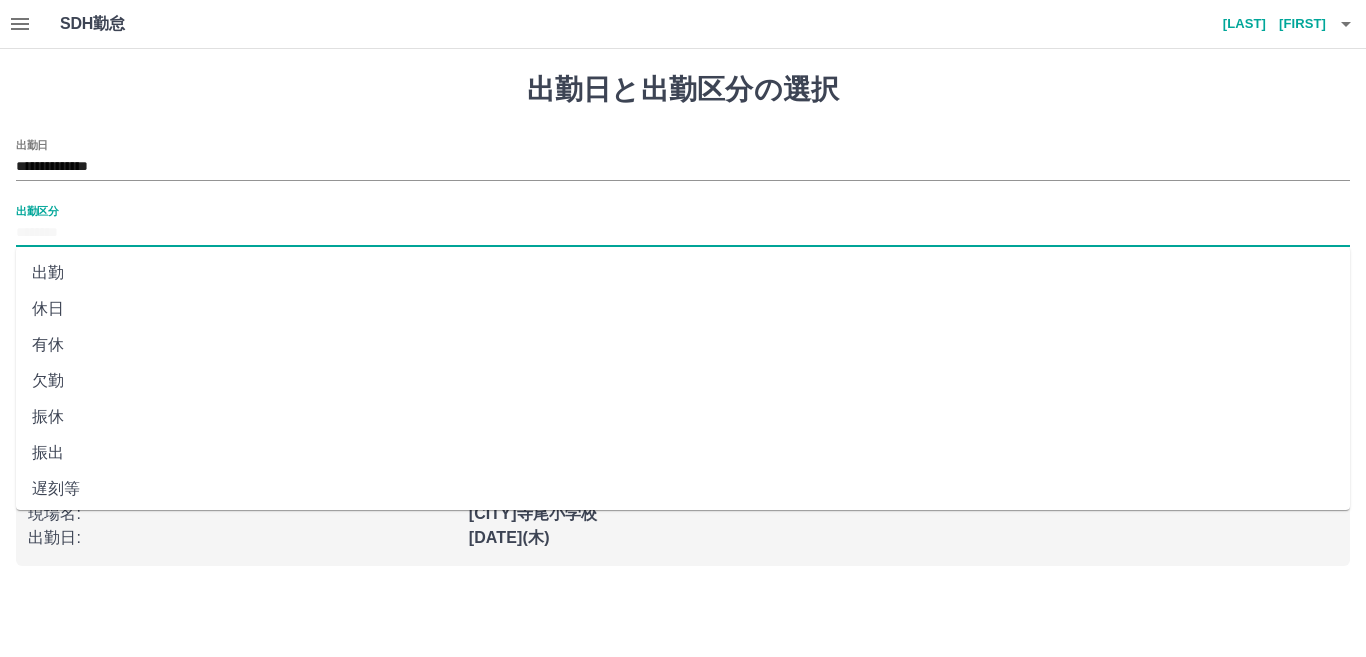 click on "休日" at bounding box center (683, 309) 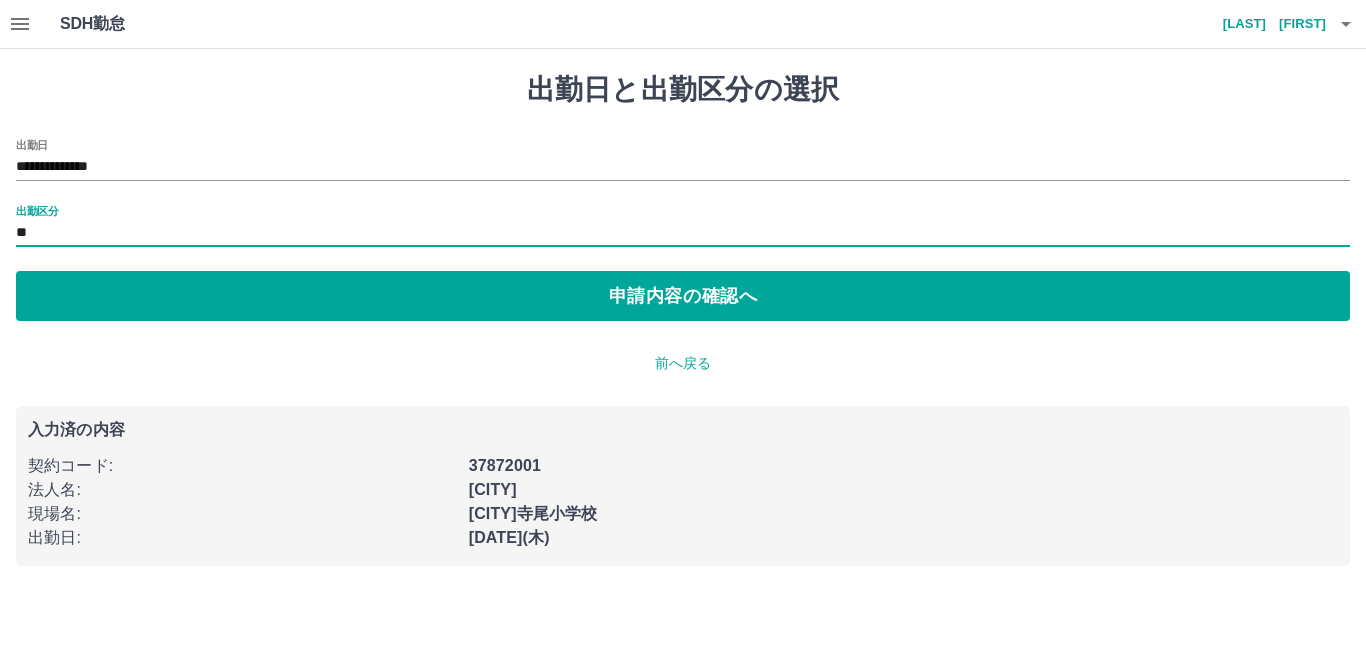 click on "申請内容の確認へ" at bounding box center [683, 296] 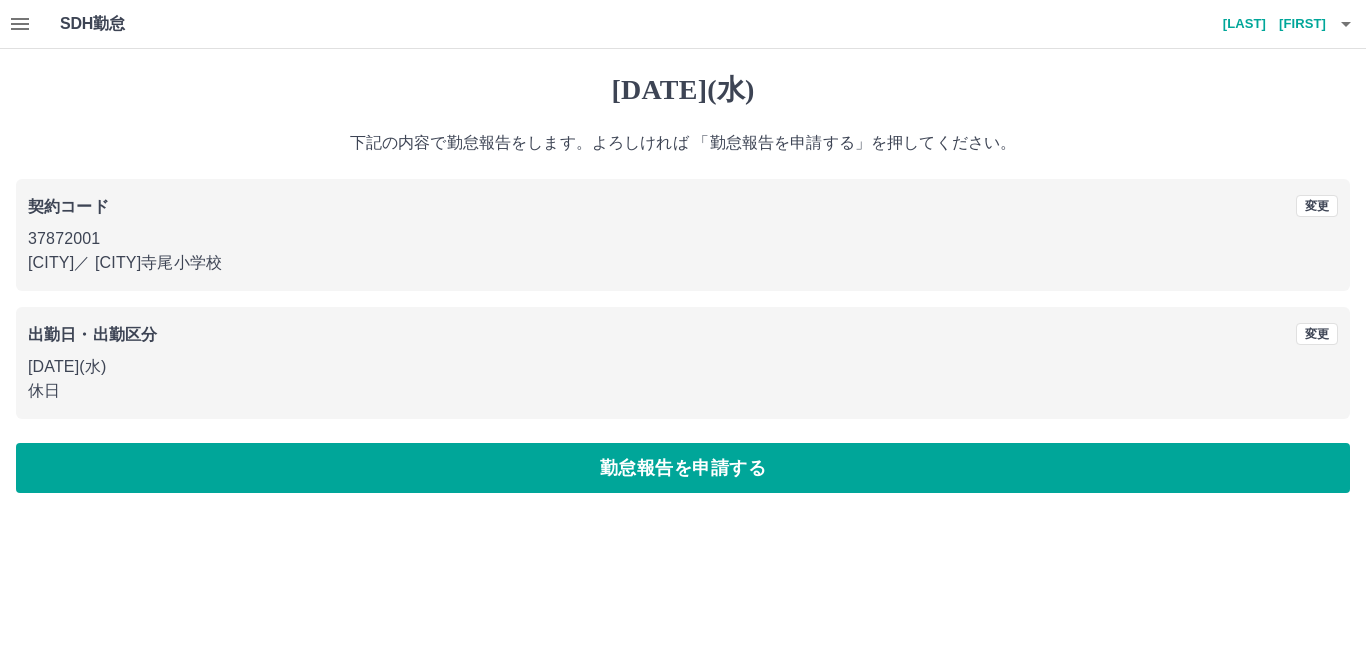 click on "勤怠報告を申請する" at bounding box center (683, 468) 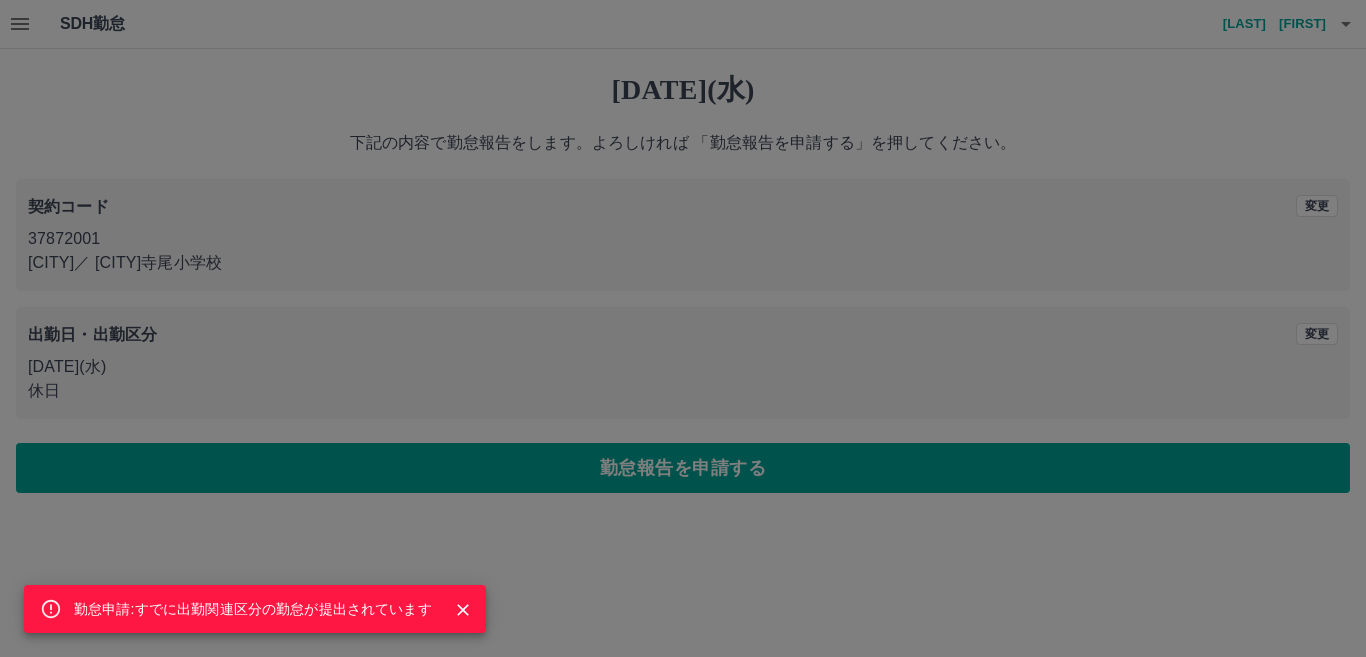 click at bounding box center (463, 610) 